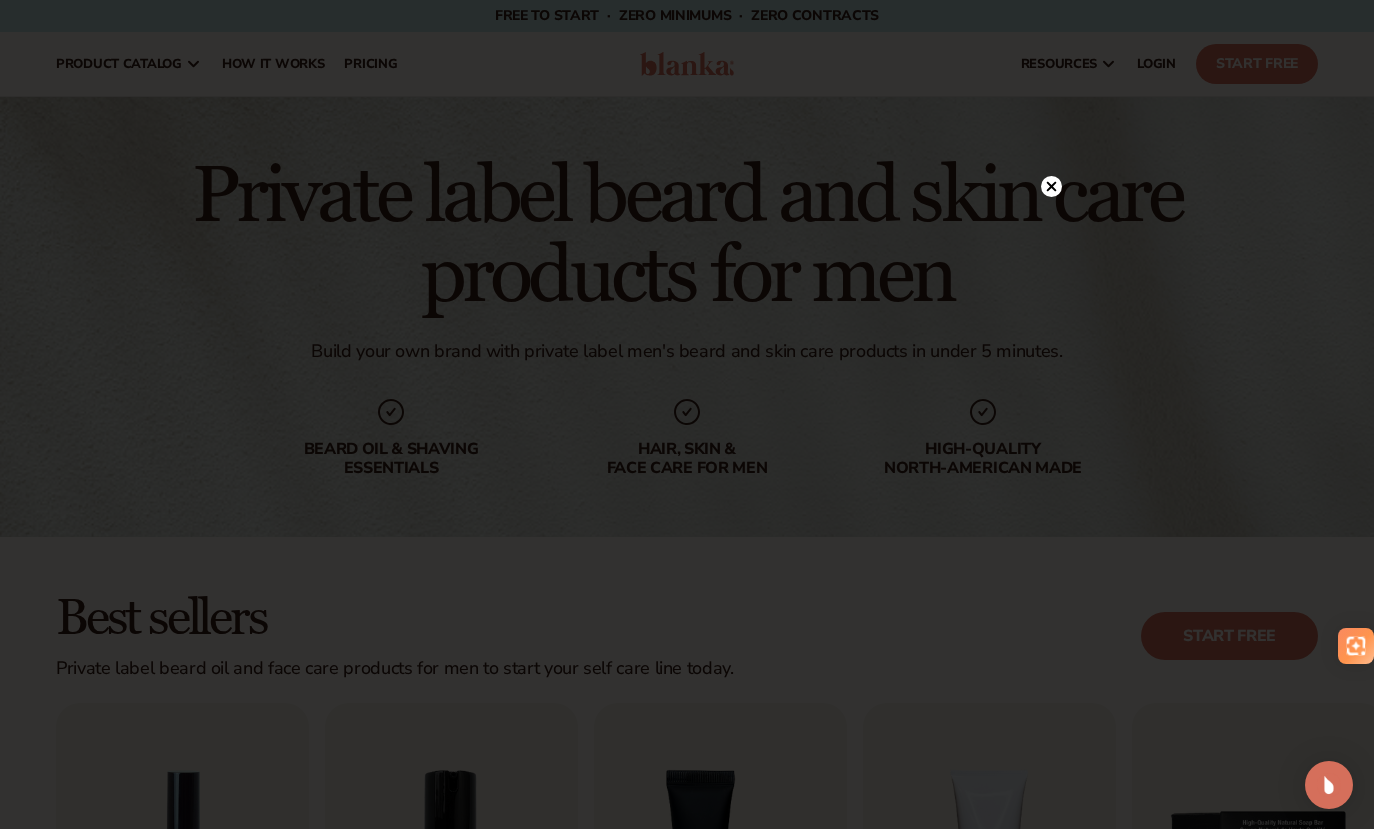 scroll, scrollTop: 0, scrollLeft: 0, axis: both 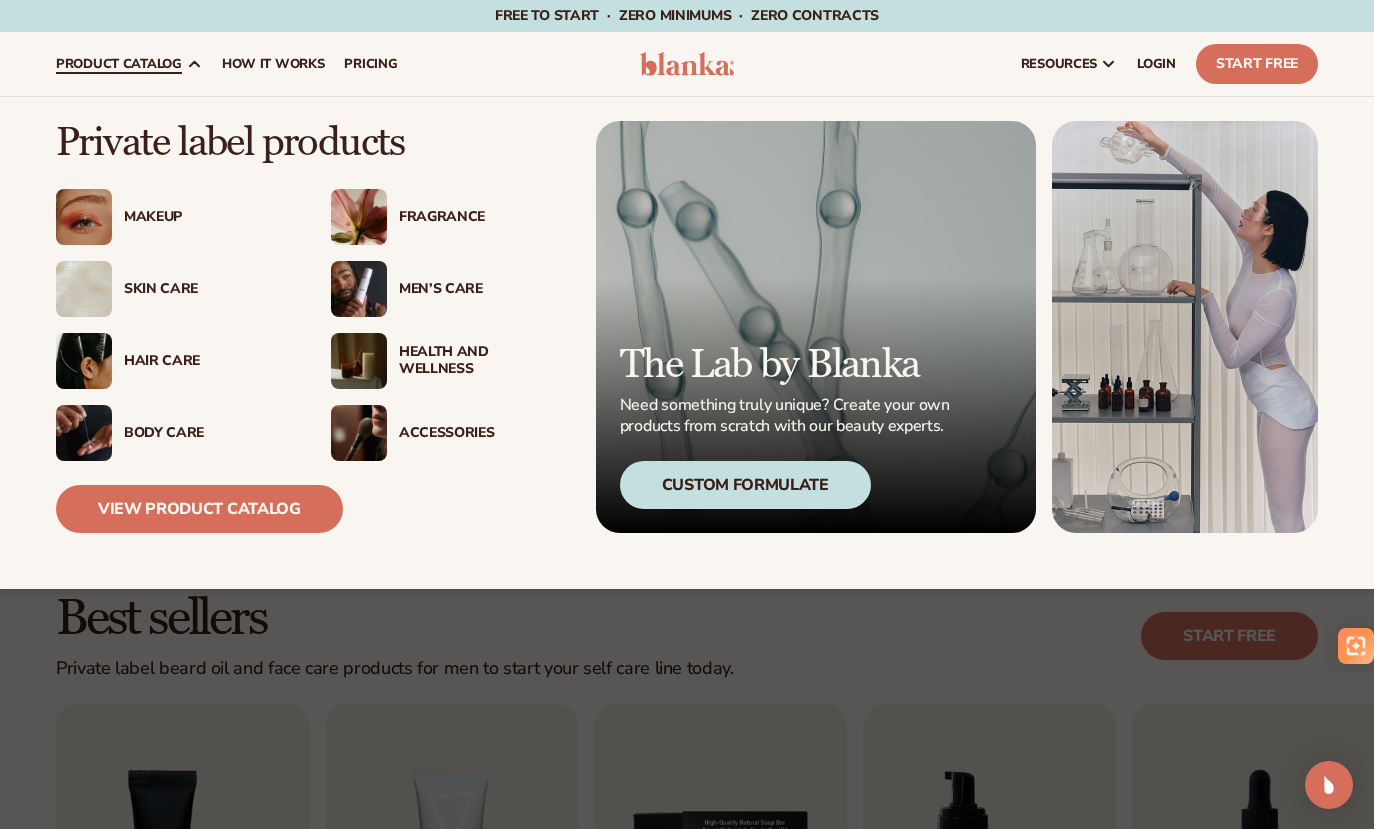 click on "product catalog" at bounding box center (119, 64) 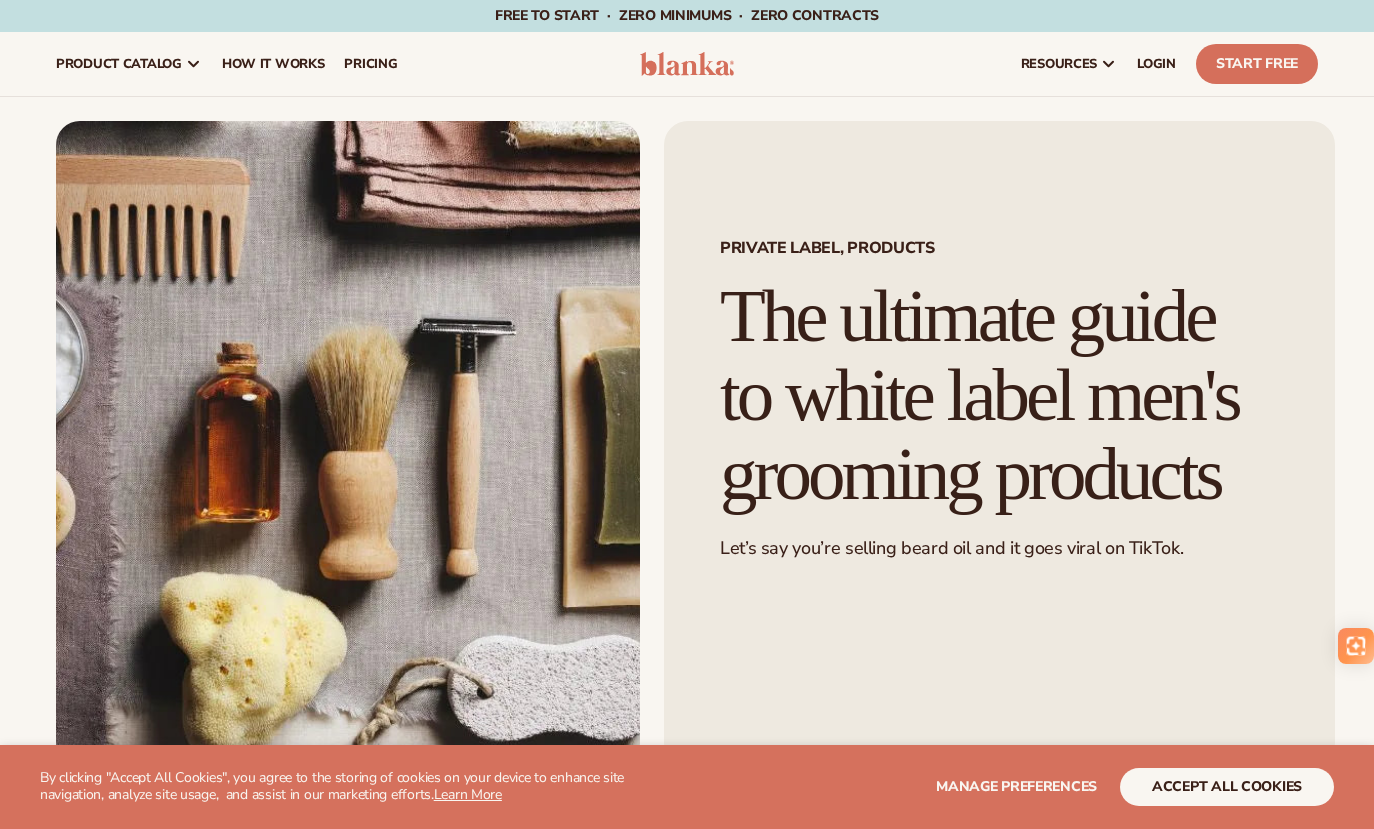 scroll, scrollTop: 0, scrollLeft: 0, axis: both 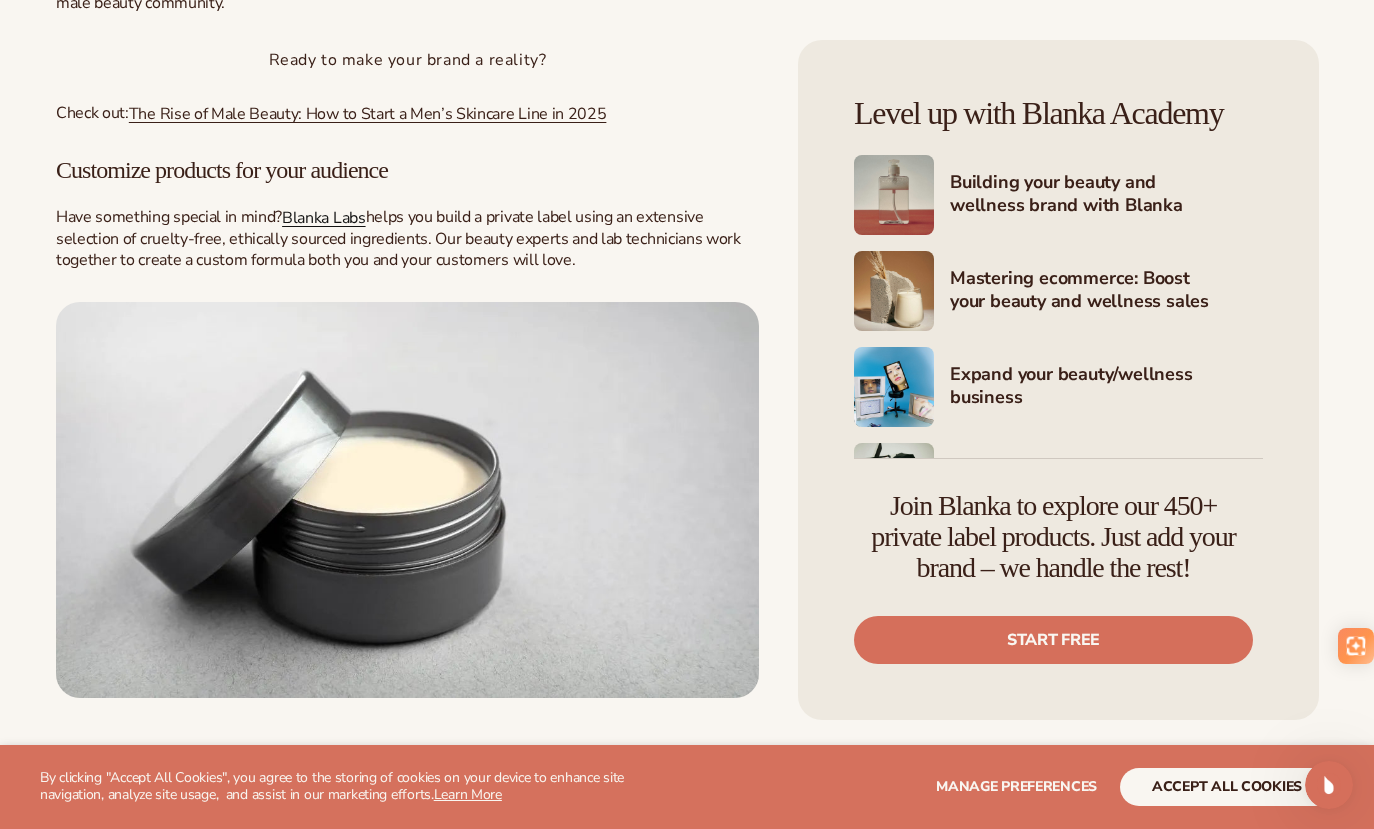 click on "Blanka Labs" at bounding box center (323, 218) 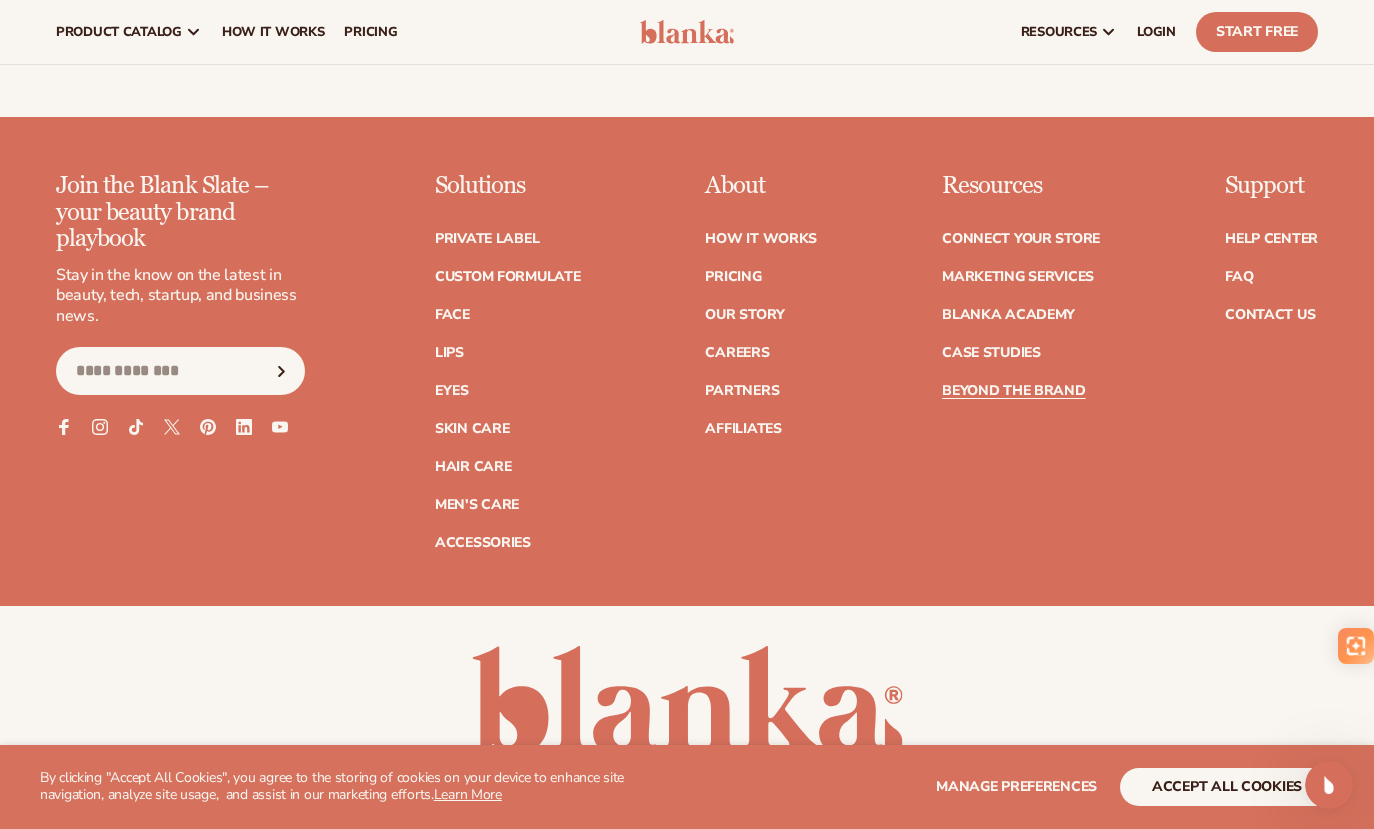 scroll, scrollTop: 5955, scrollLeft: 0, axis: vertical 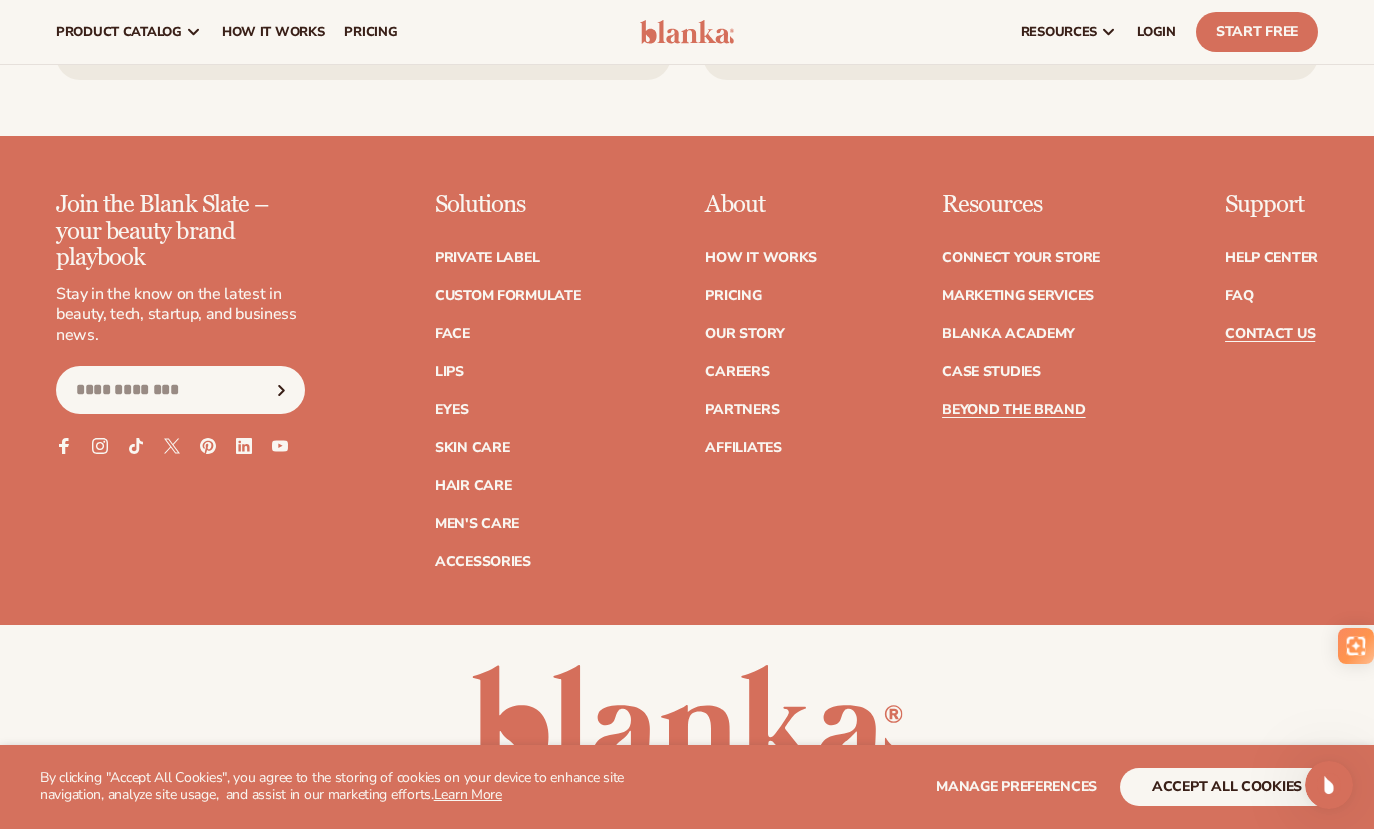 click on "Contact Us" at bounding box center (1270, 334) 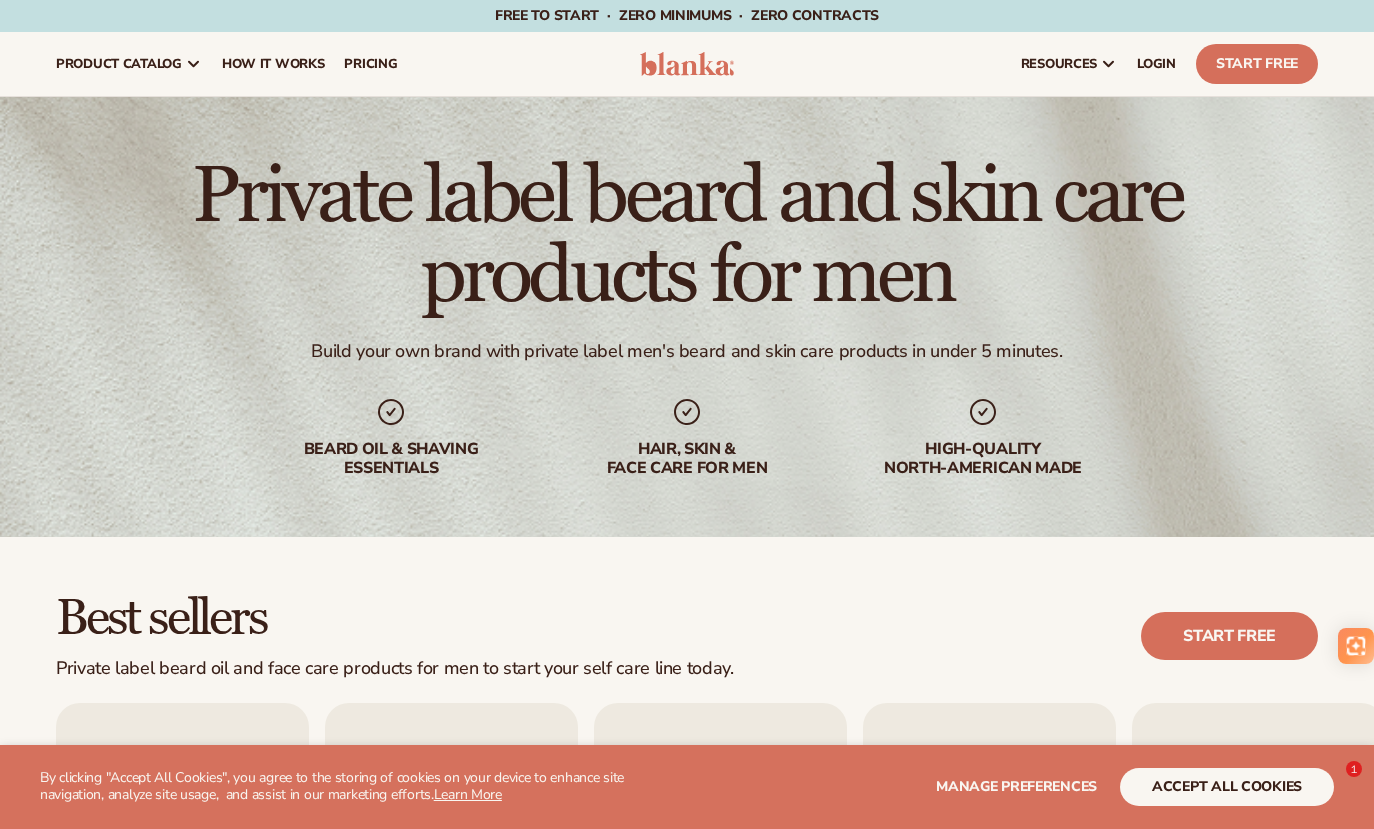 scroll, scrollTop: 0, scrollLeft: 0, axis: both 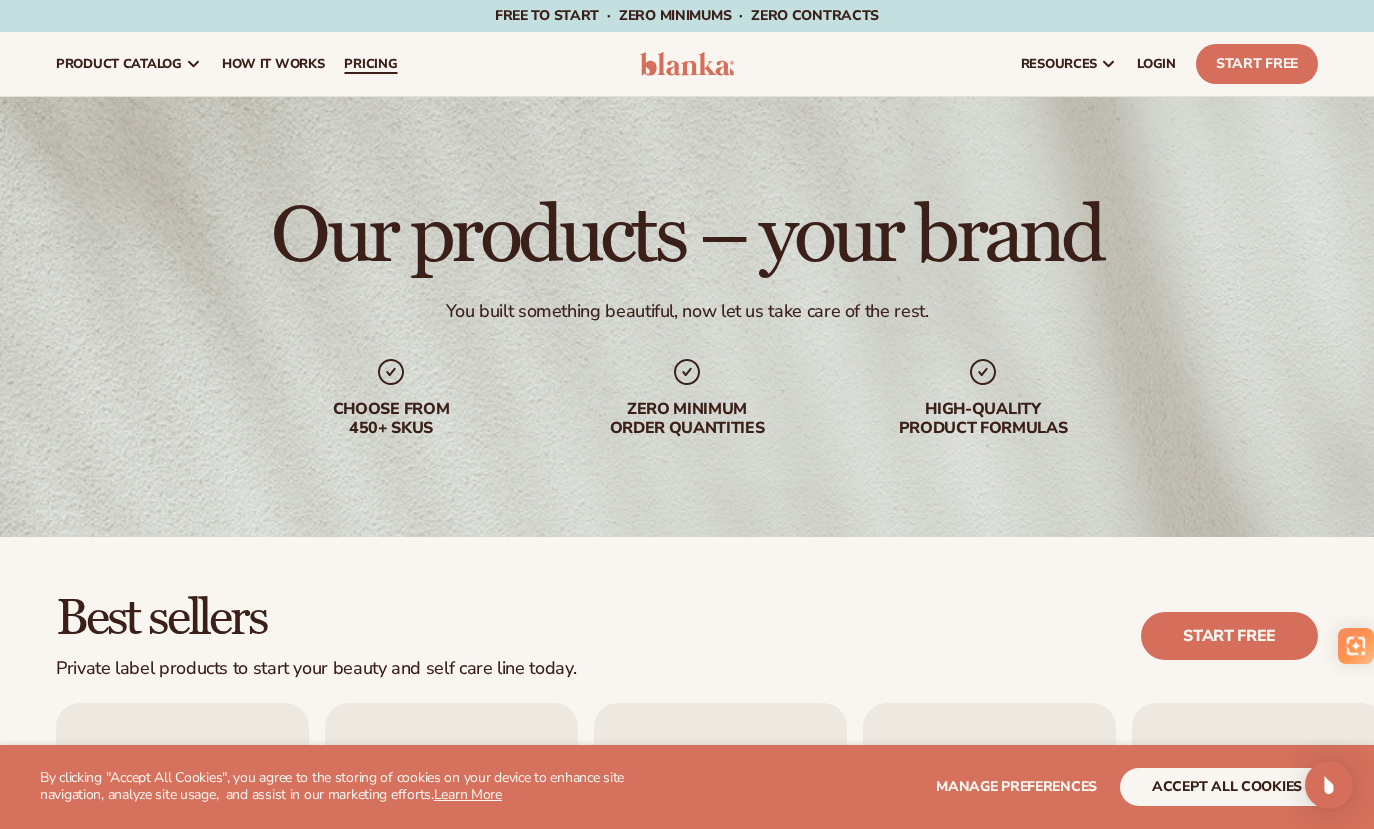 click on "pricing" at bounding box center [370, 64] 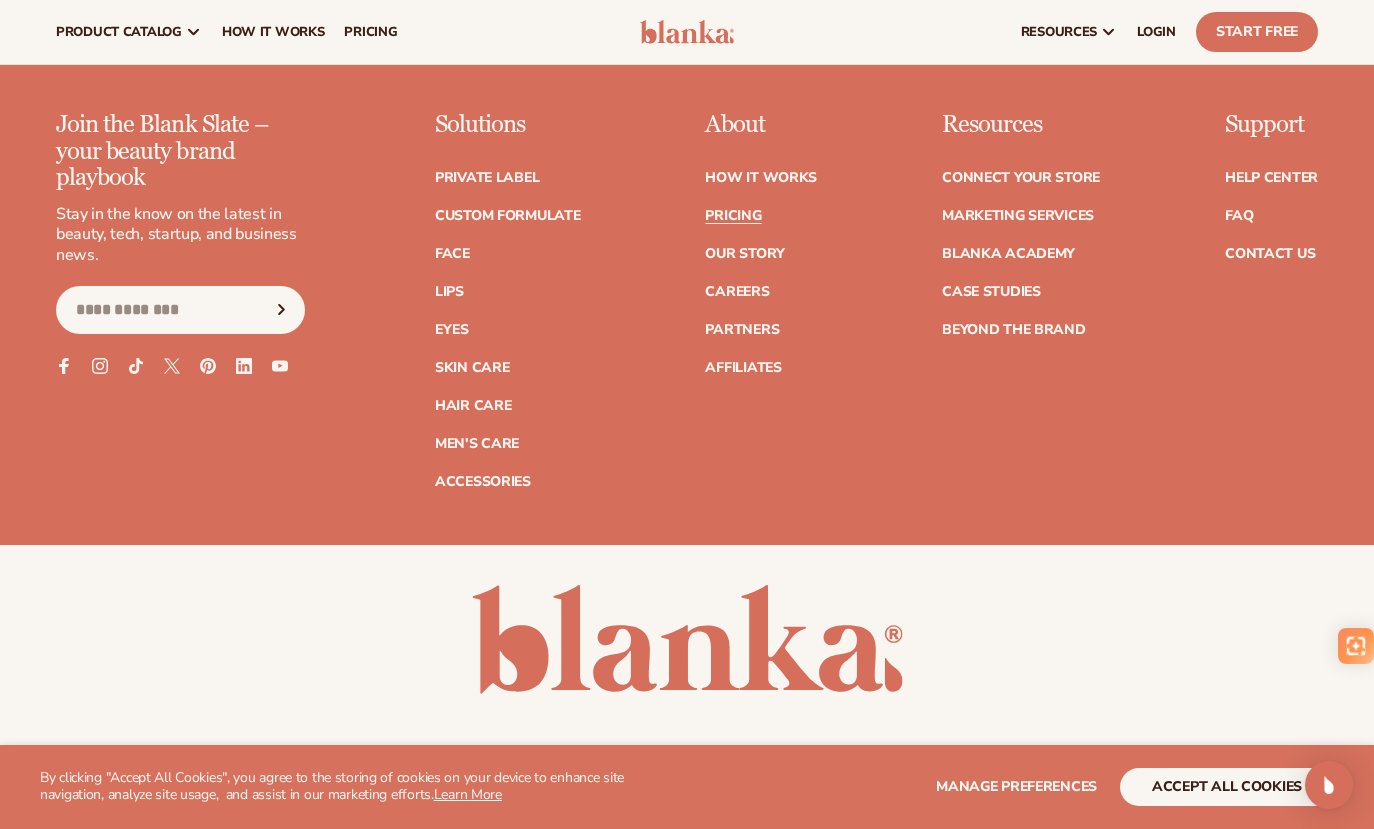 scroll, scrollTop: 4671, scrollLeft: 0, axis: vertical 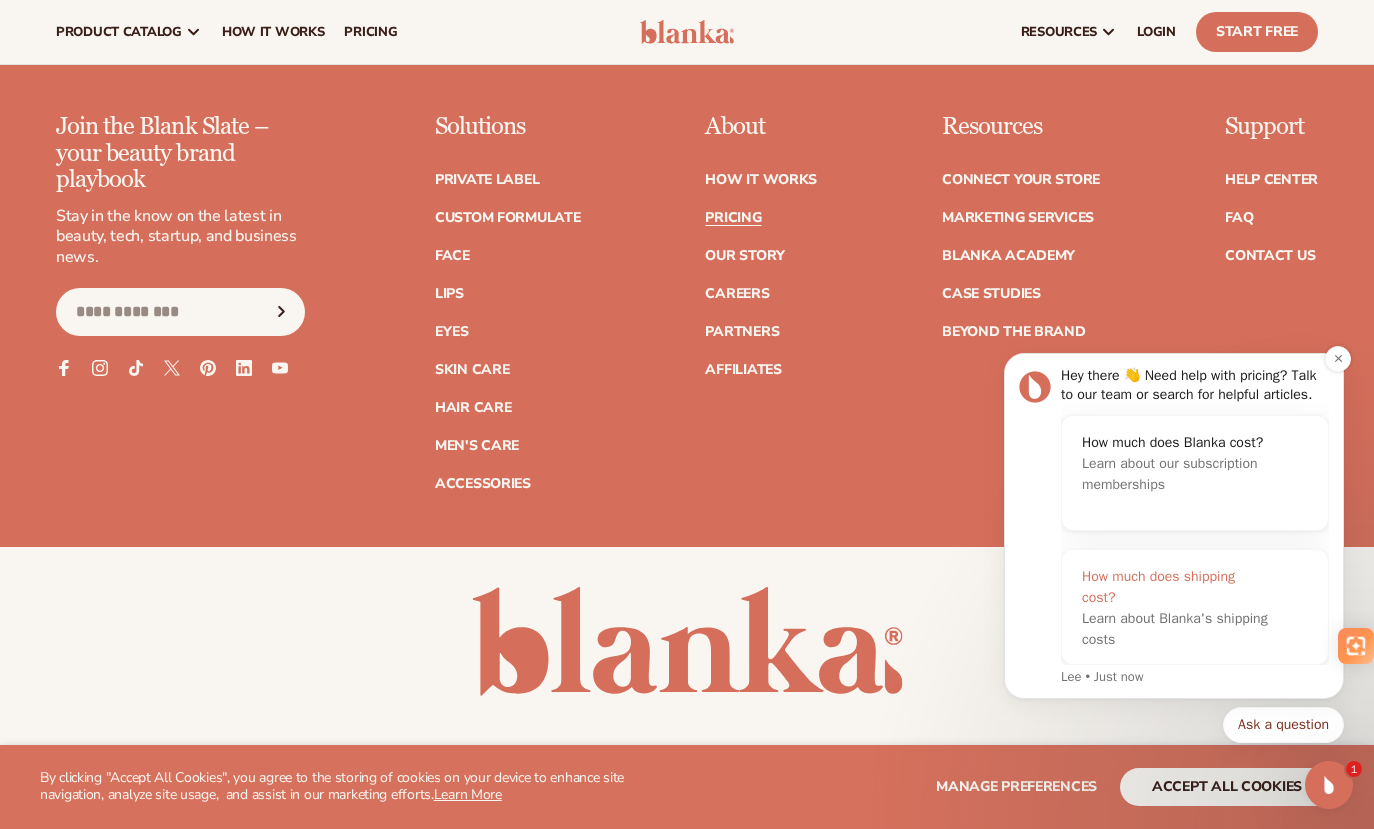 click on "Learn about Blanka's shipping costs" at bounding box center [1175, 629] 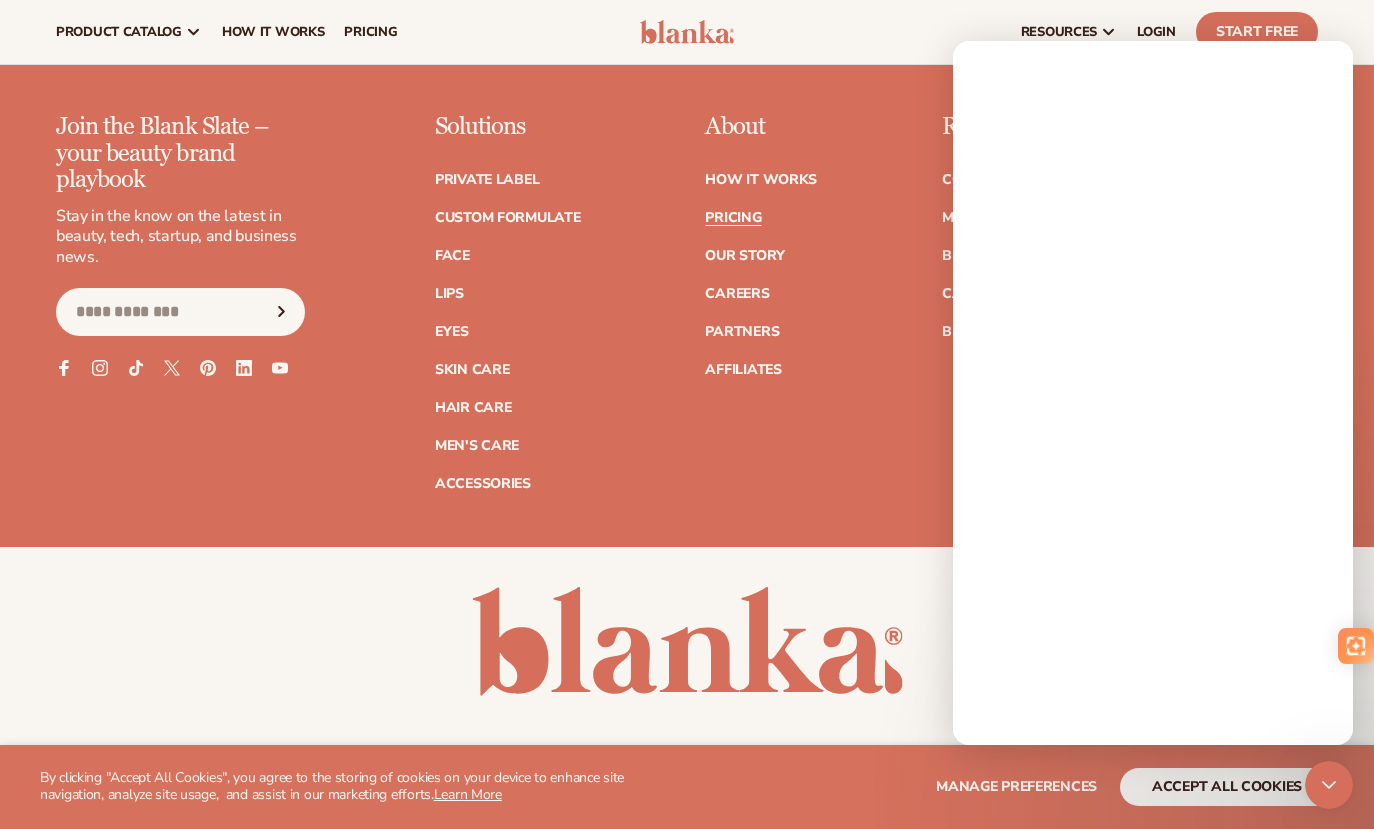 scroll, scrollTop: 0, scrollLeft: 0, axis: both 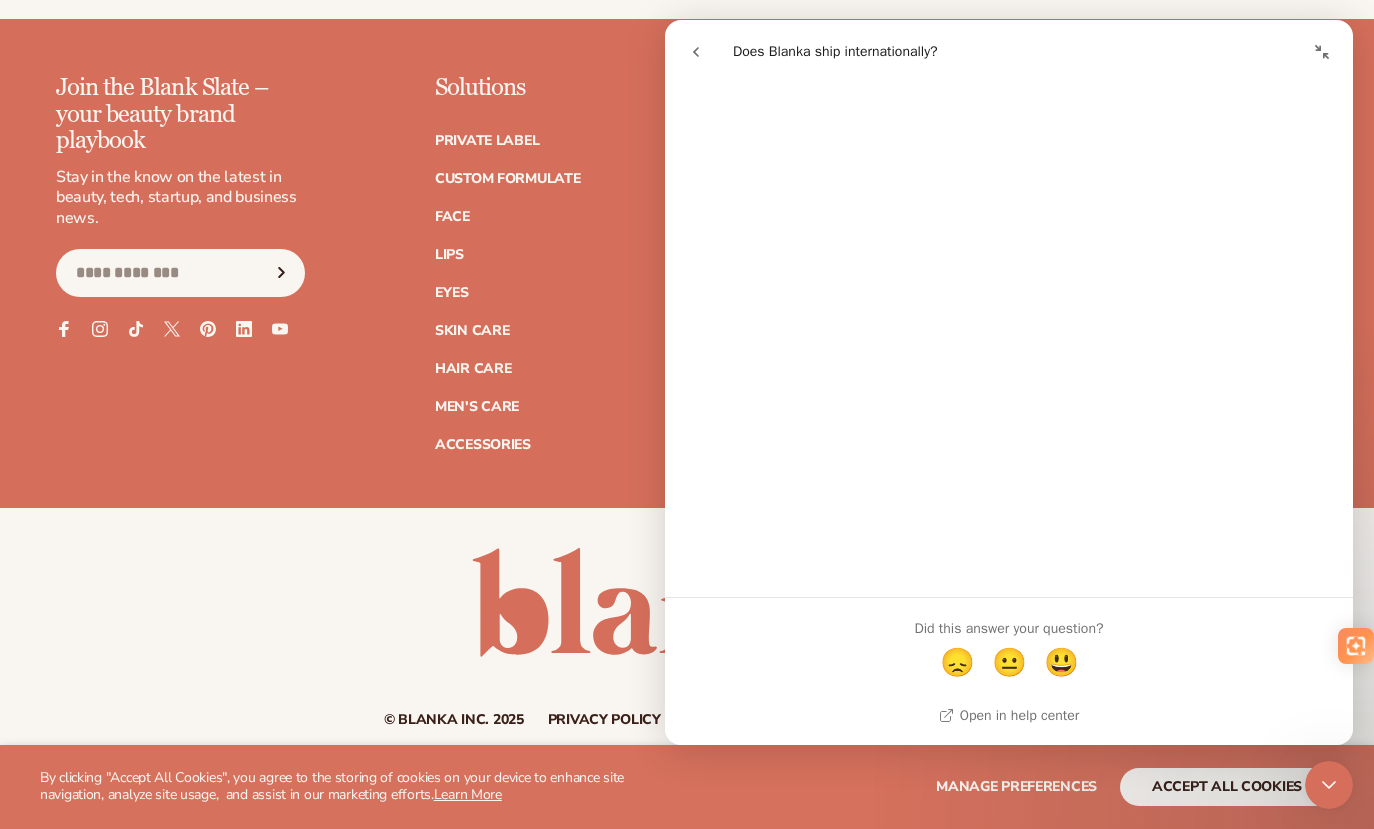 click 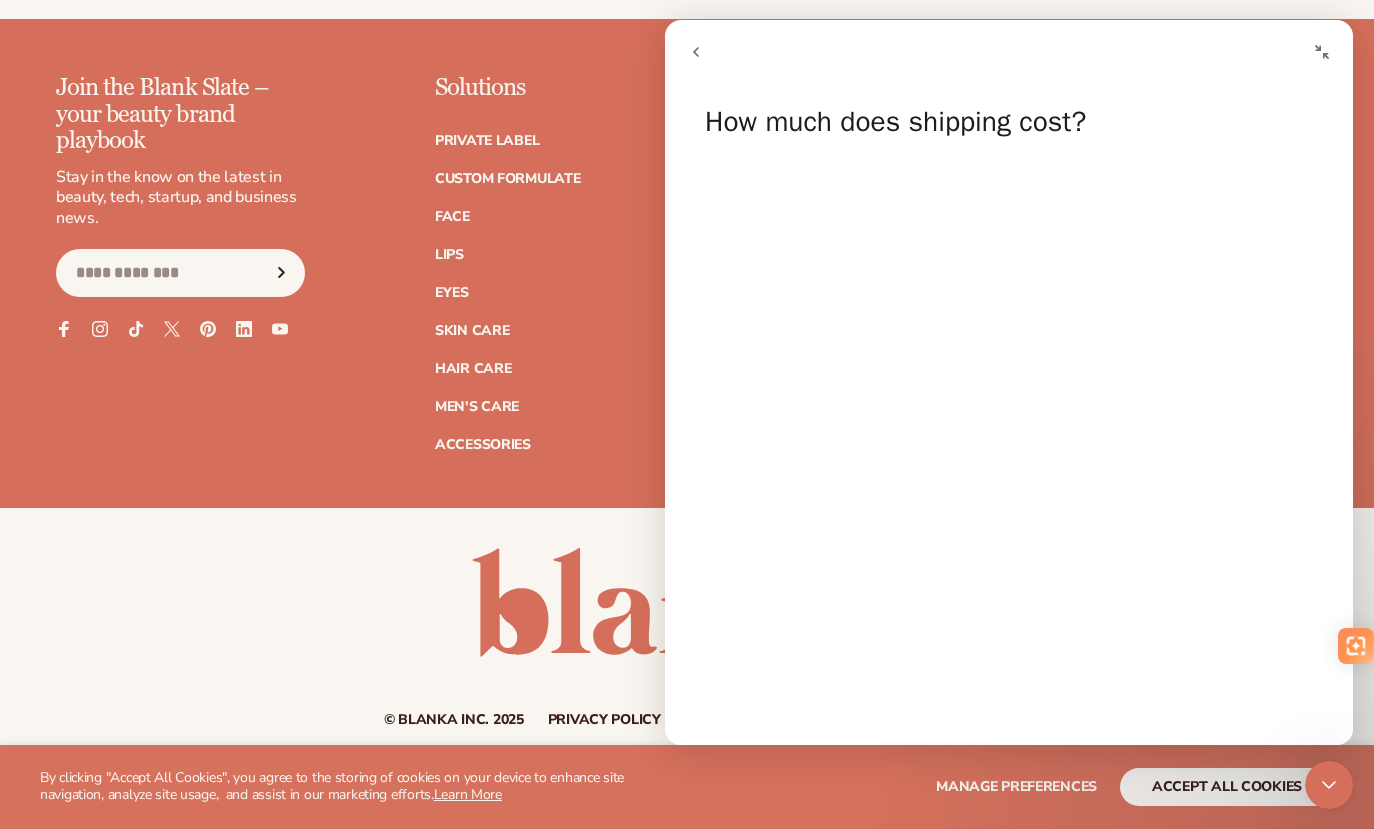 click on "Join the Blank Slate – your beauty brand playbook
Stay in the know on the latest in beauty, tech, startup, and business news.
Email
Facebook
Instagram
TikTok
X (Twitter)
Pinterest" at bounding box center [687, 263] 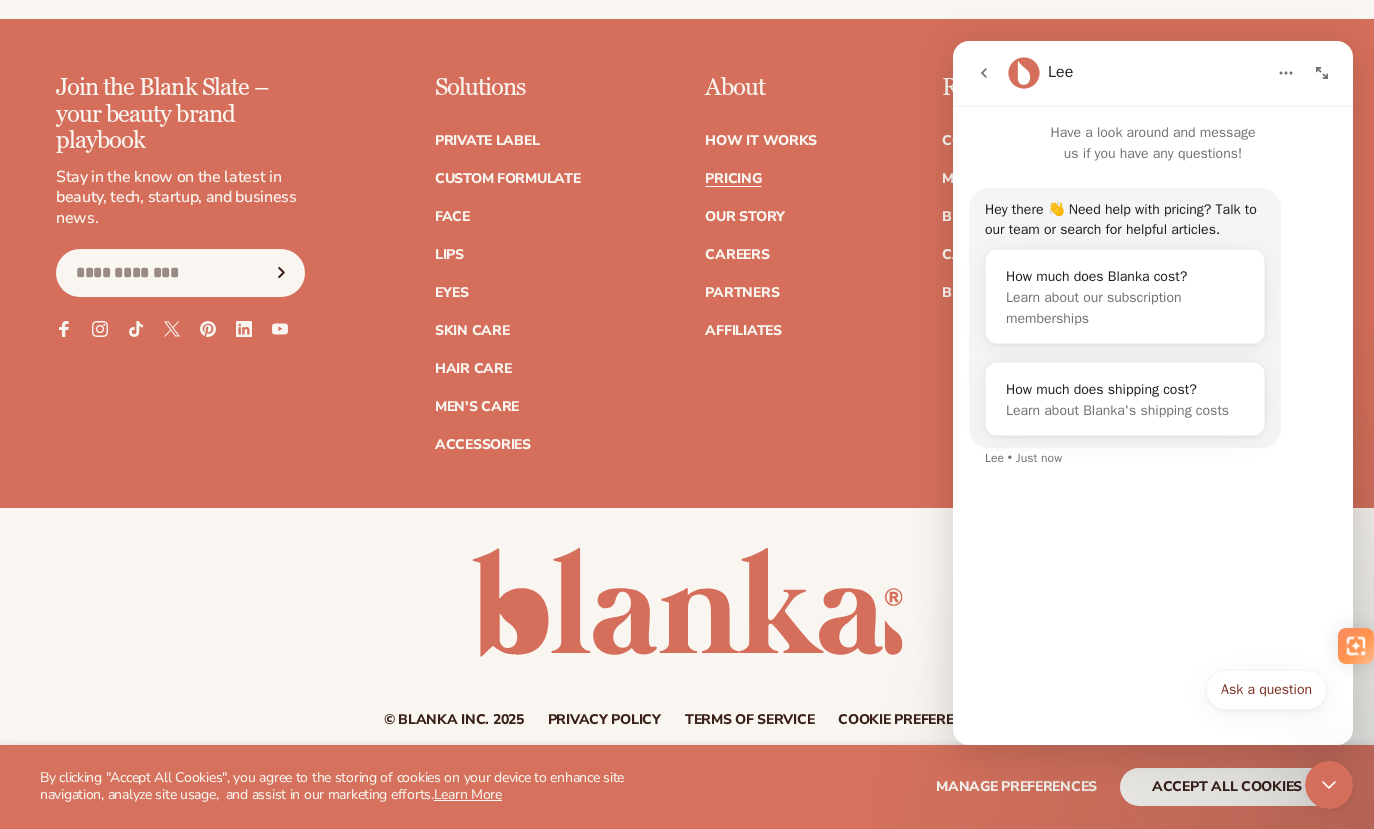 click 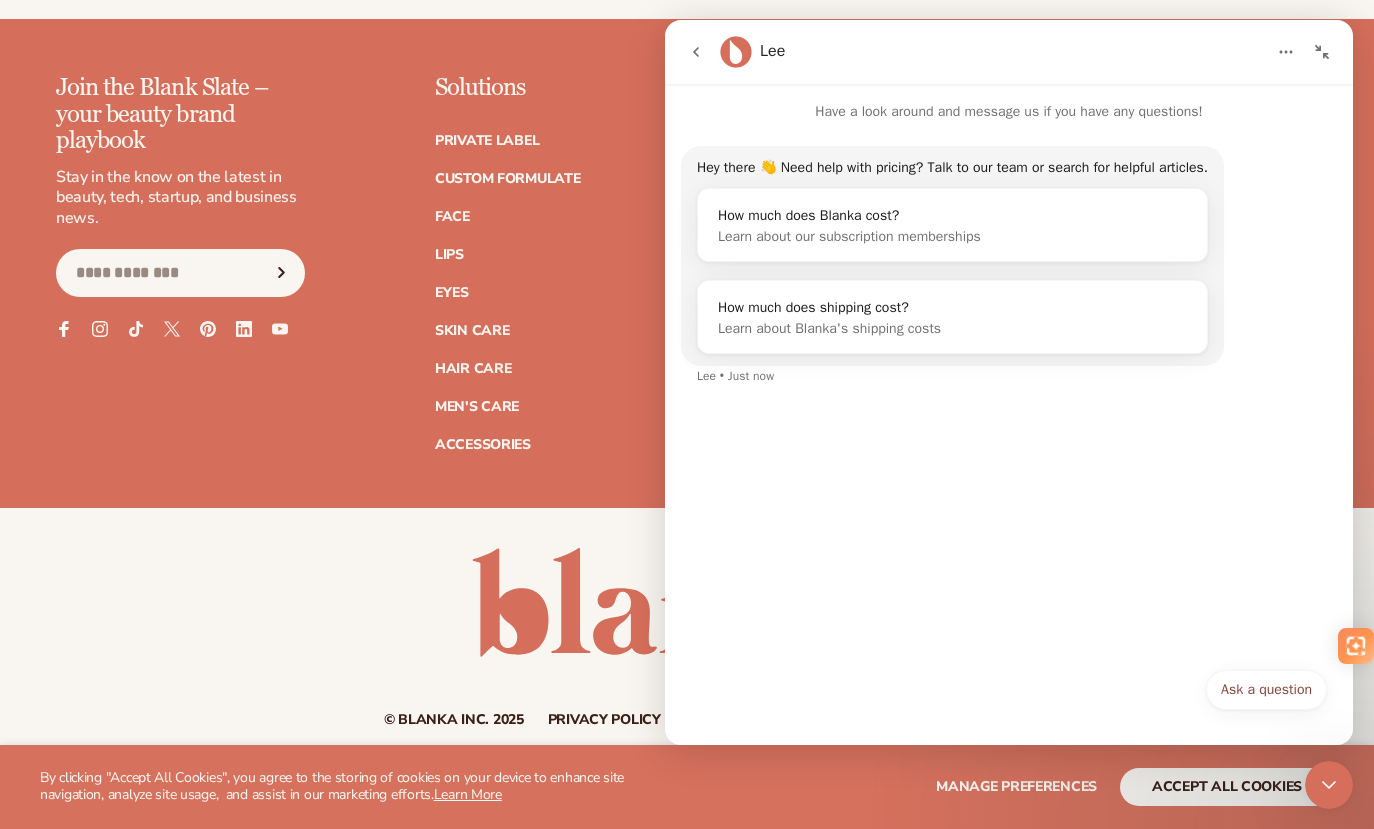 click 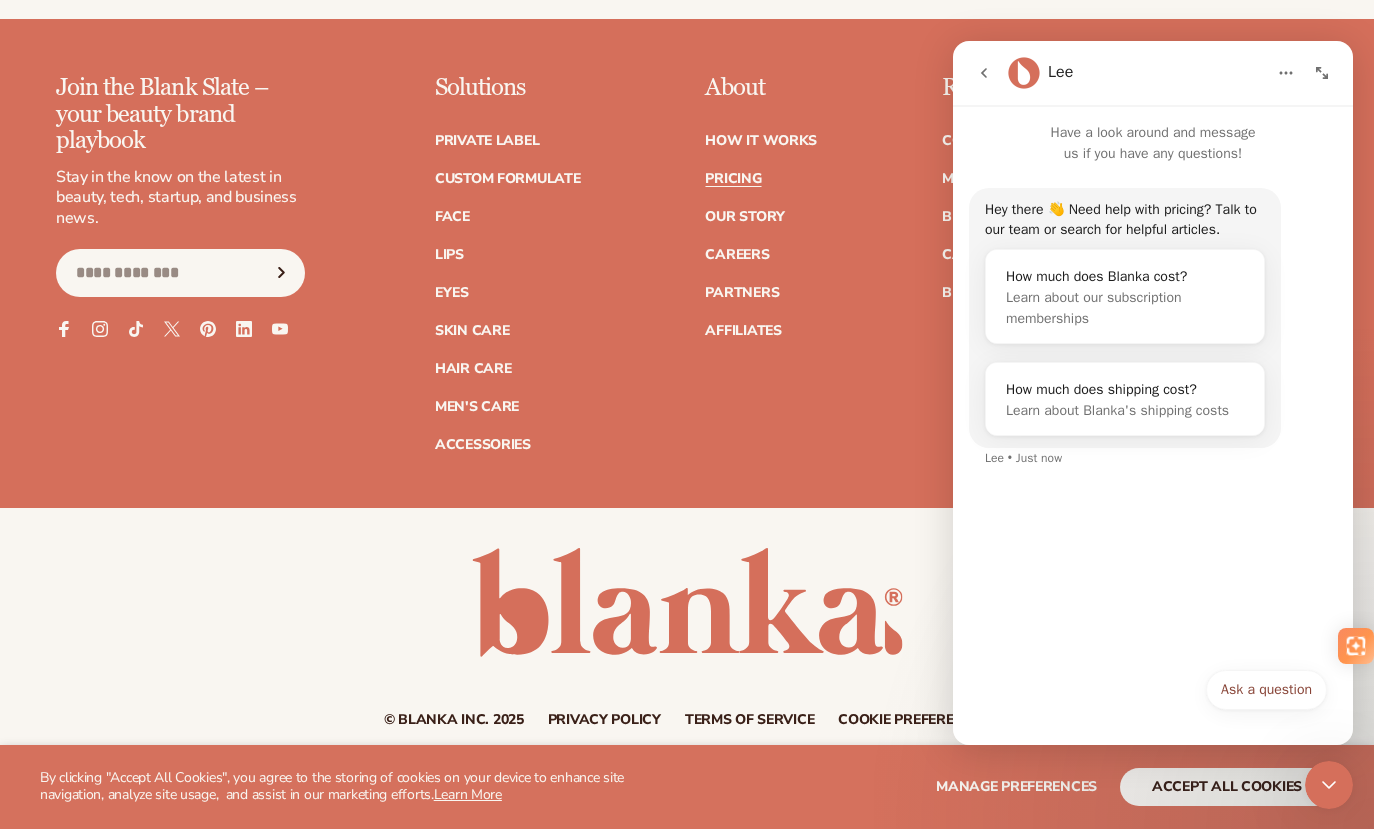 click at bounding box center [1286, 73] 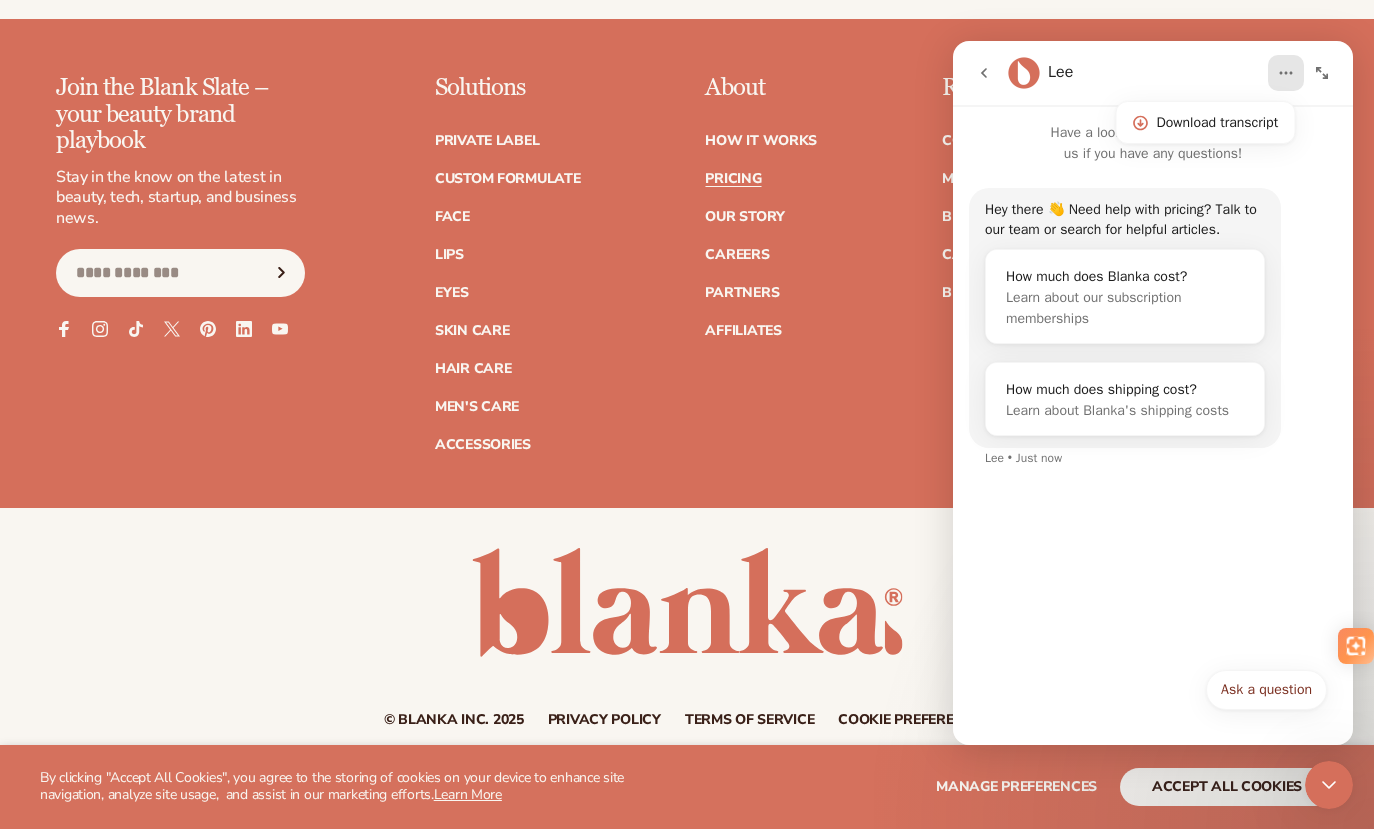 click on "©  Blanka Inc. 2025
Privacy policy
Terms of service
Contact information
Cookie preferences" at bounding box center [687, 637] 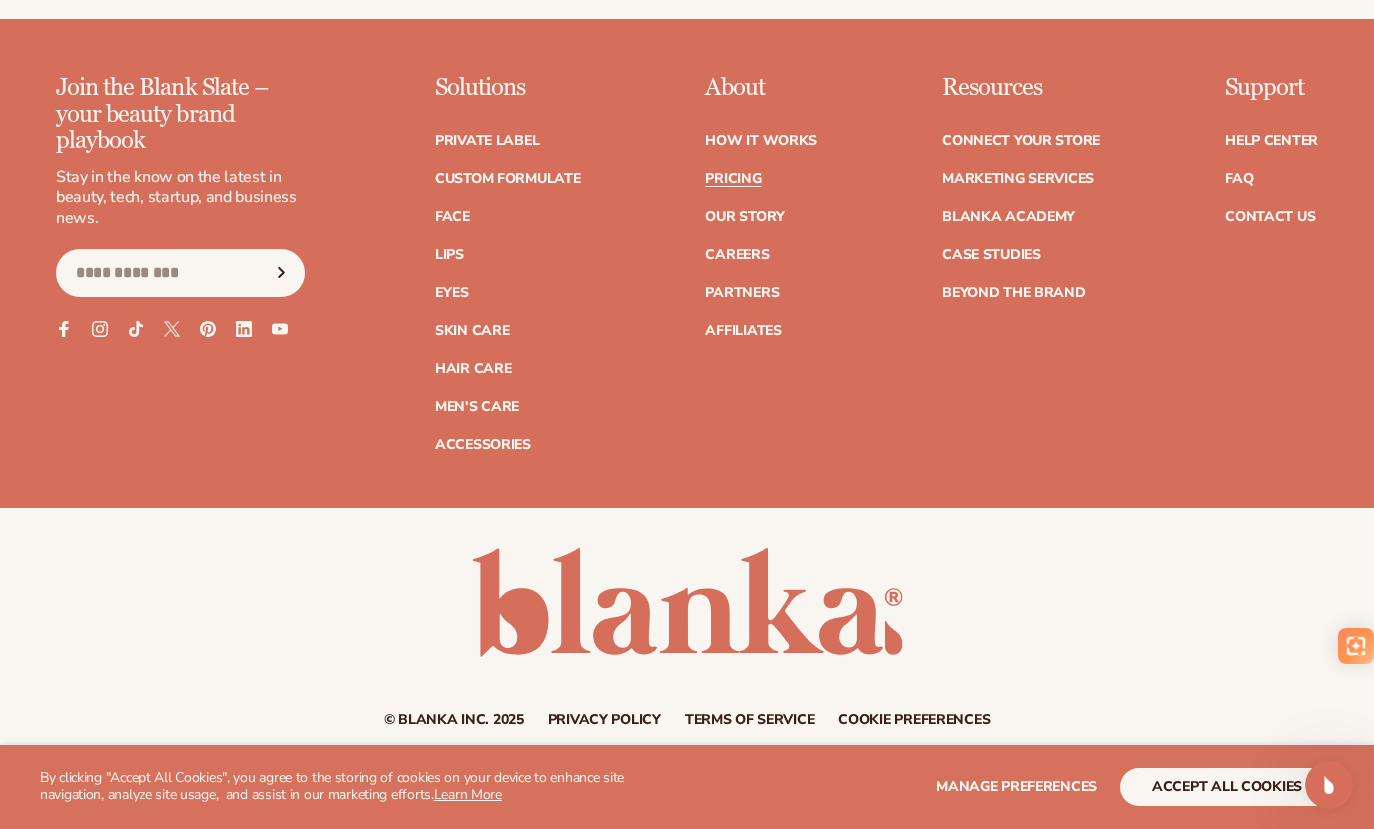 scroll, scrollTop: 0, scrollLeft: 0, axis: both 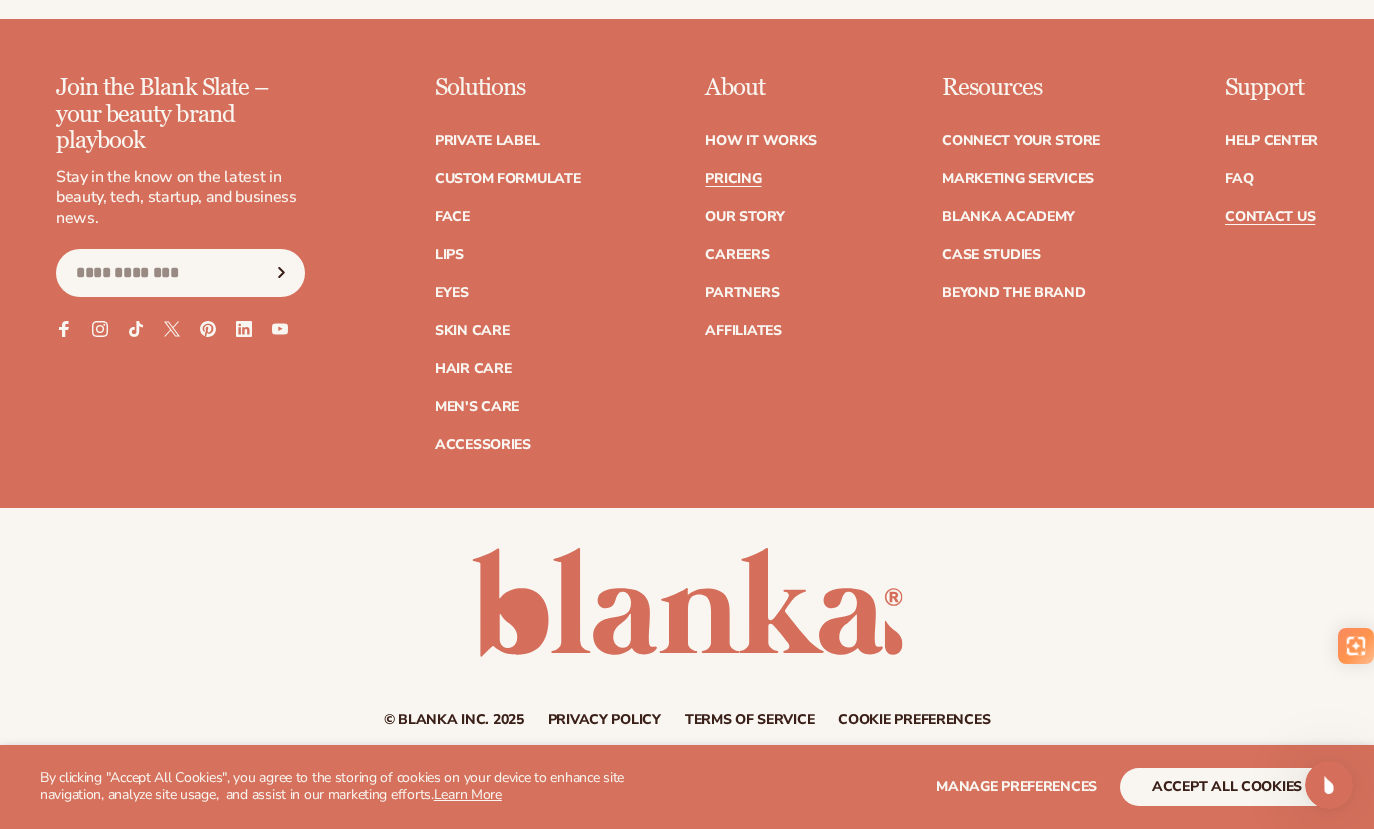 click on "Contact Us" at bounding box center [1270, 217] 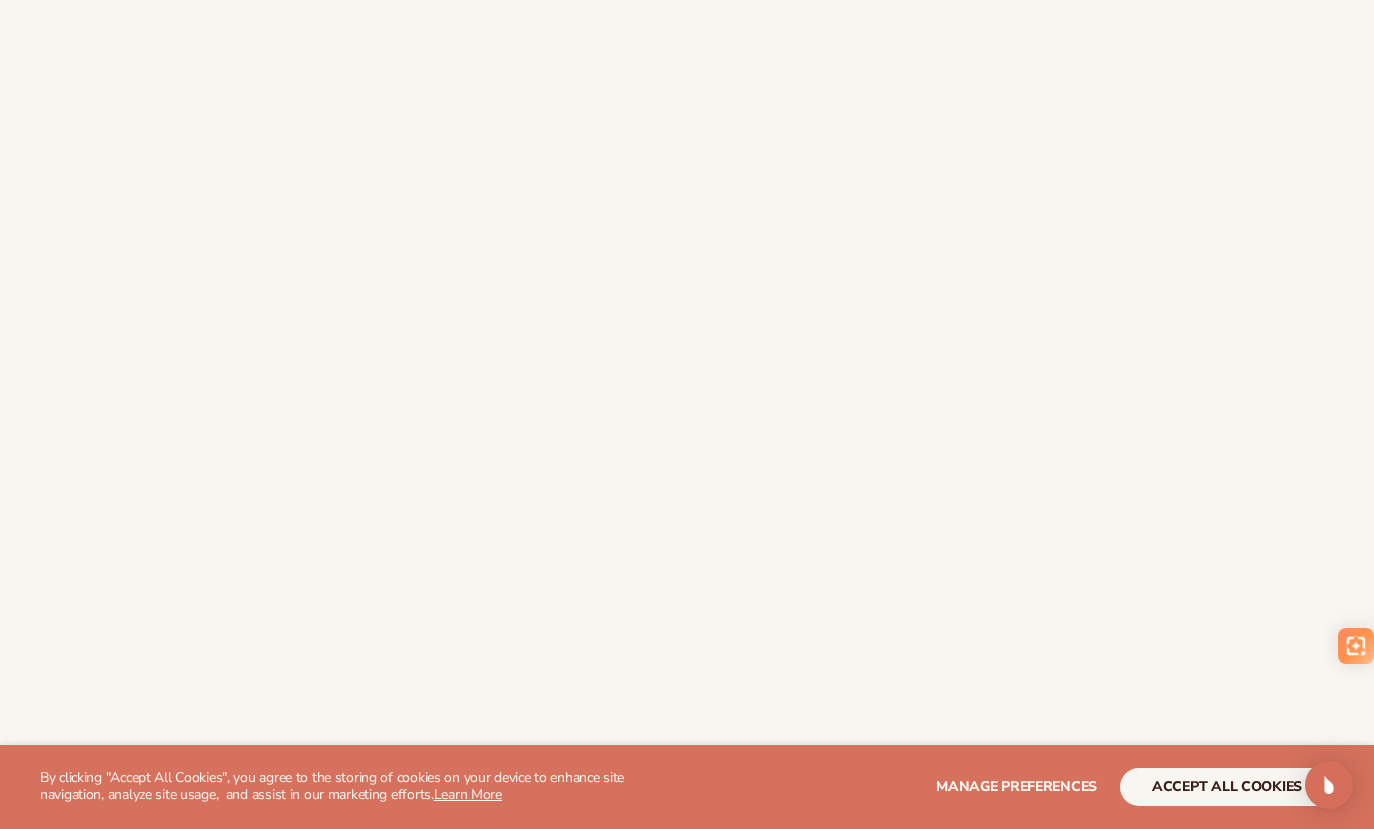 scroll, scrollTop: 487, scrollLeft: 0, axis: vertical 